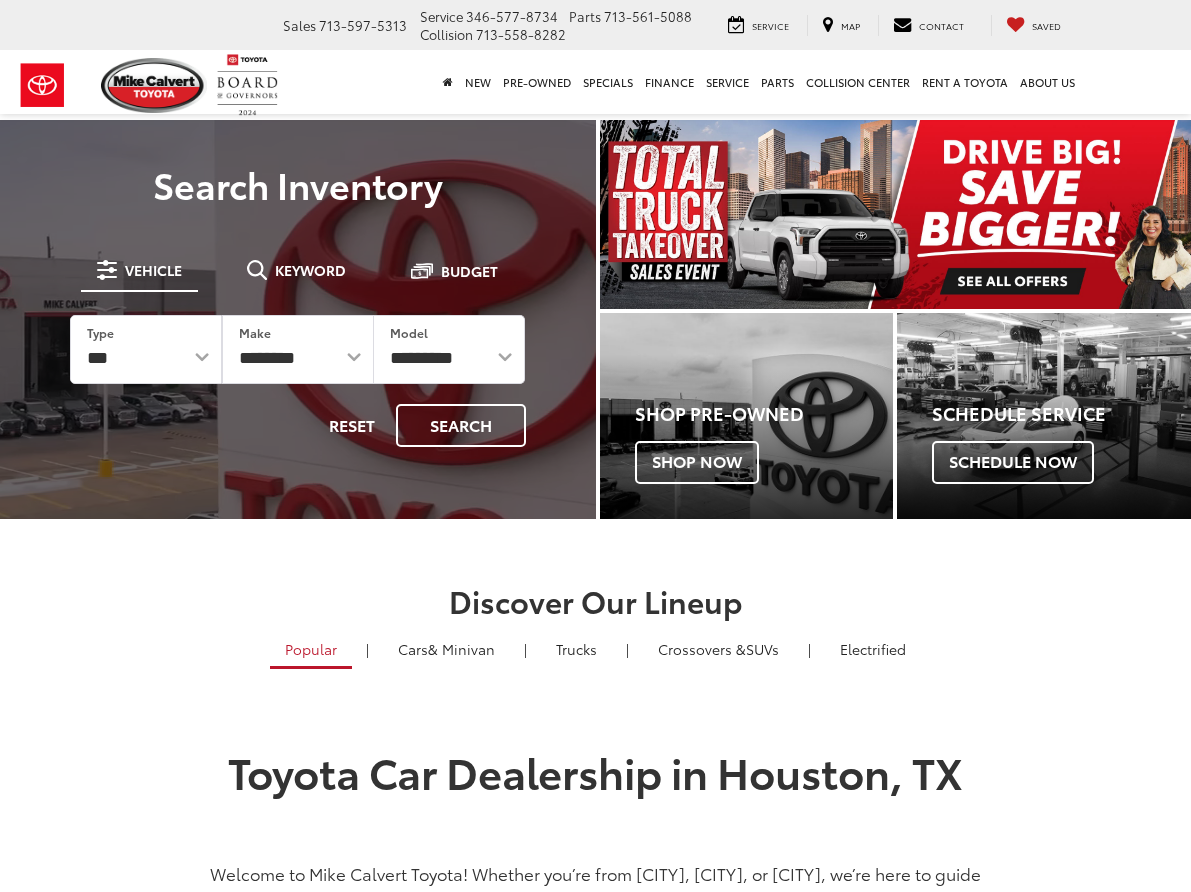 scroll, scrollTop: 0, scrollLeft: 0, axis: both 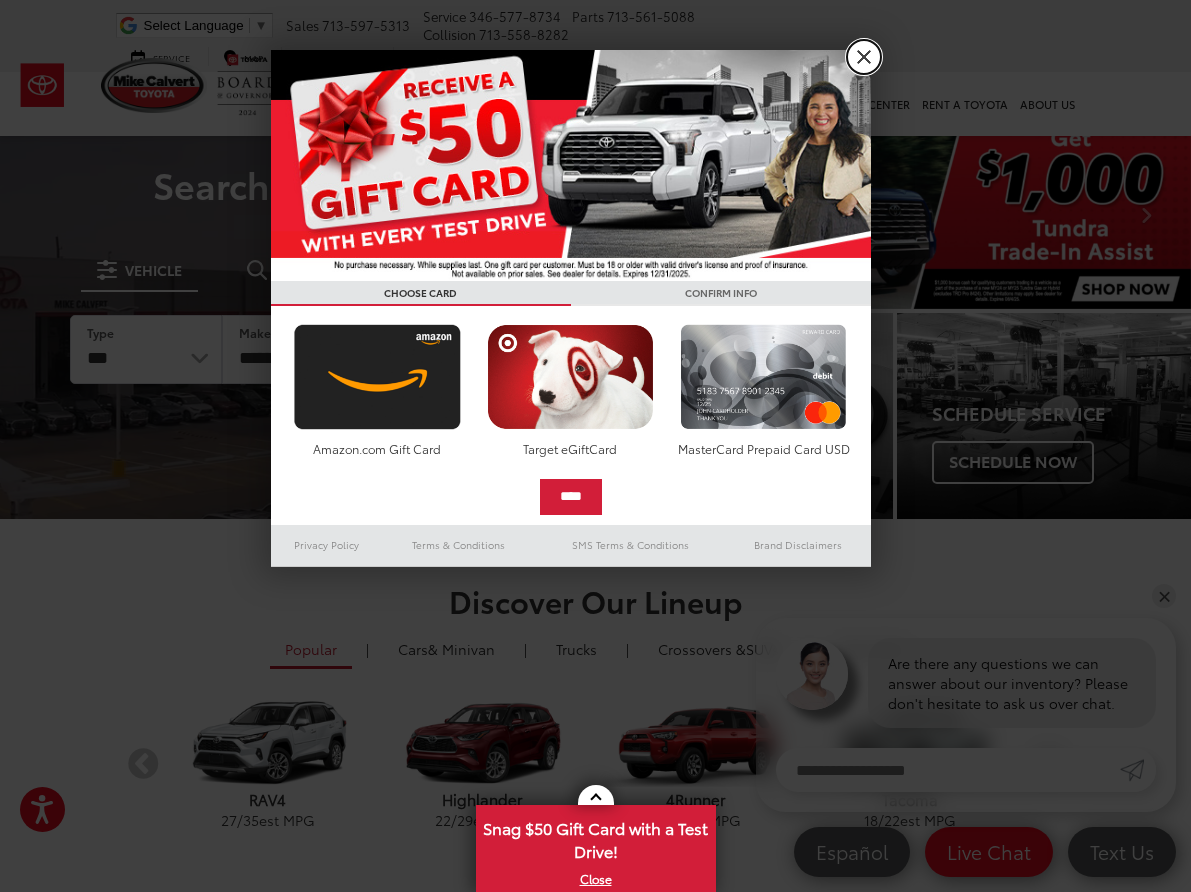 click on "X" at bounding box center (864, 57) 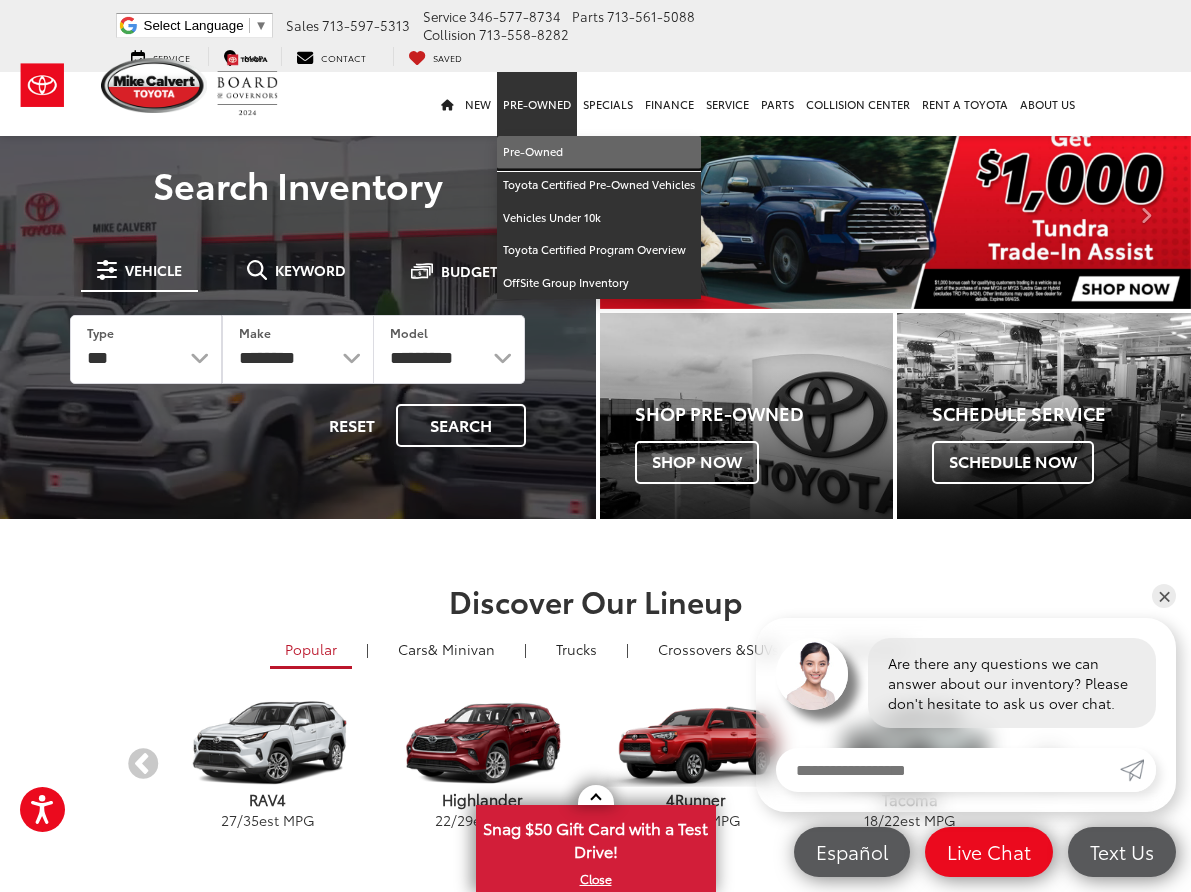 click on "Pre-Owned" at bounding box center [599, 152] 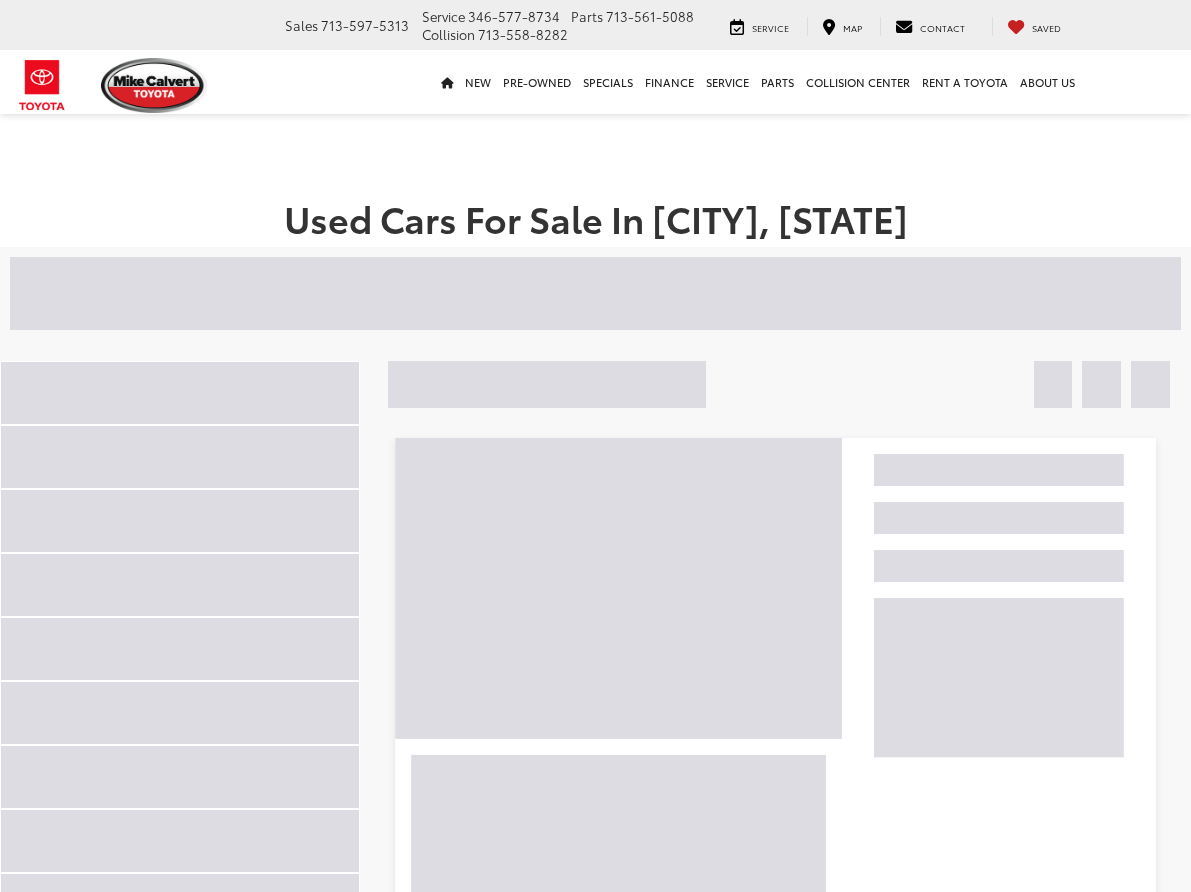 scroll, scrollTop: 0, scrollLeft: 0, axis: both 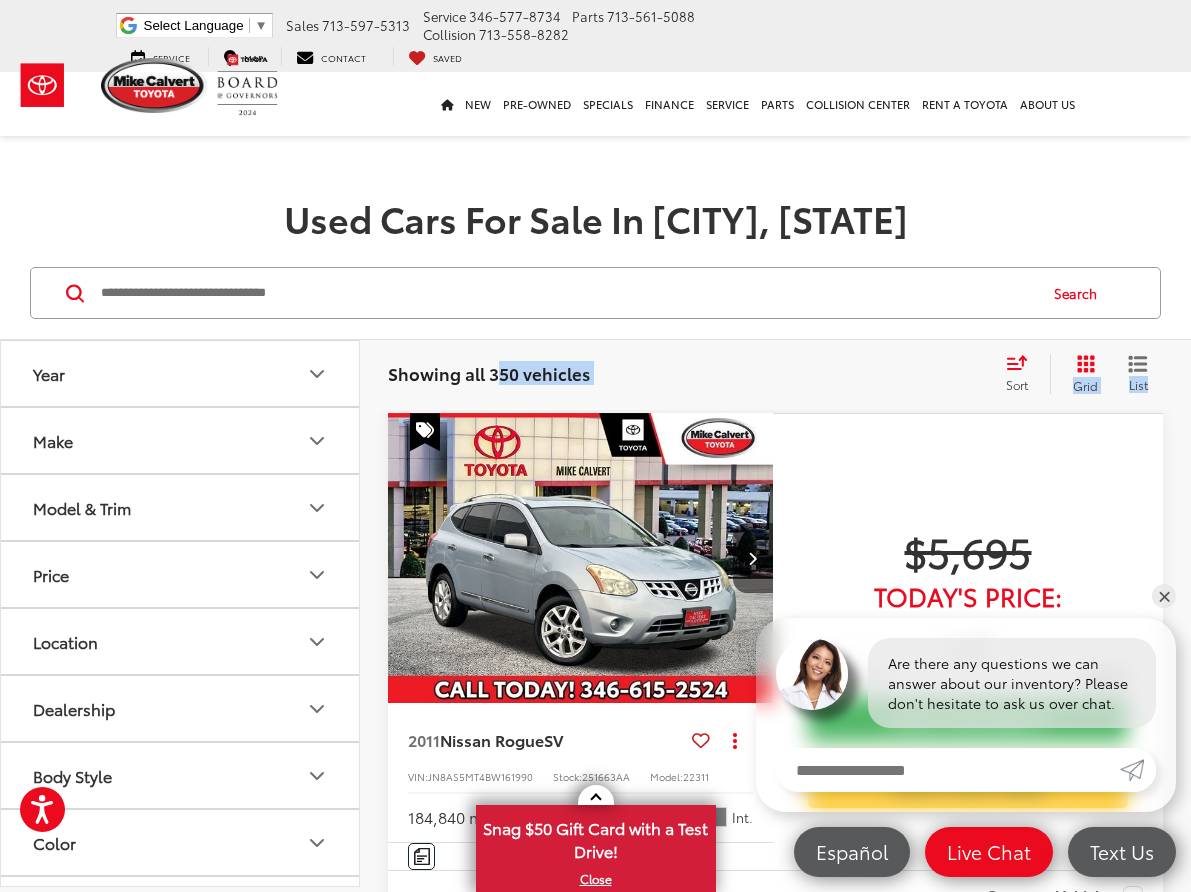 drag, startPoint x: 493, startPoint y: 385, endPoint x: 533, endPoint y: 400, distance: 42.72002 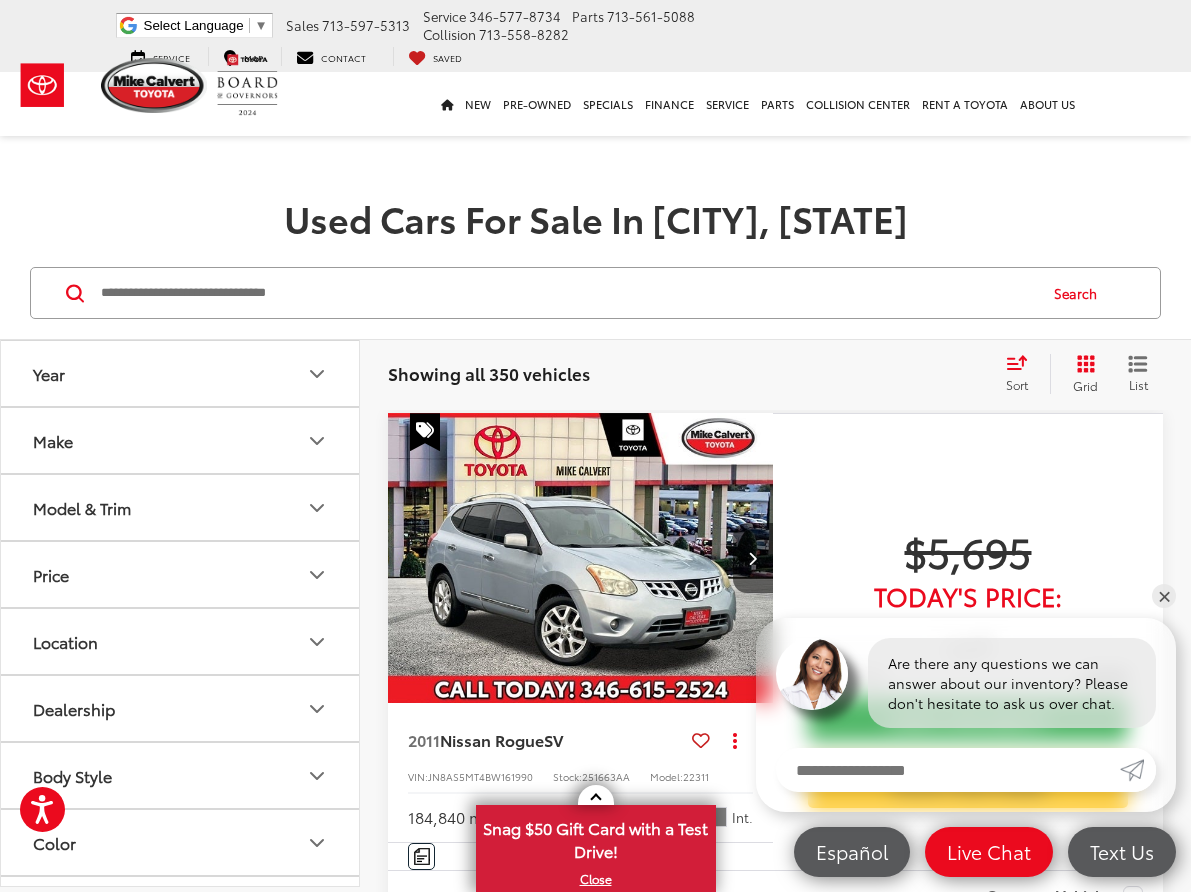drag, startPoint x: 533, startPoint y: 400, endPoint x: 508, endPoint y: 401, distance: 25.019993 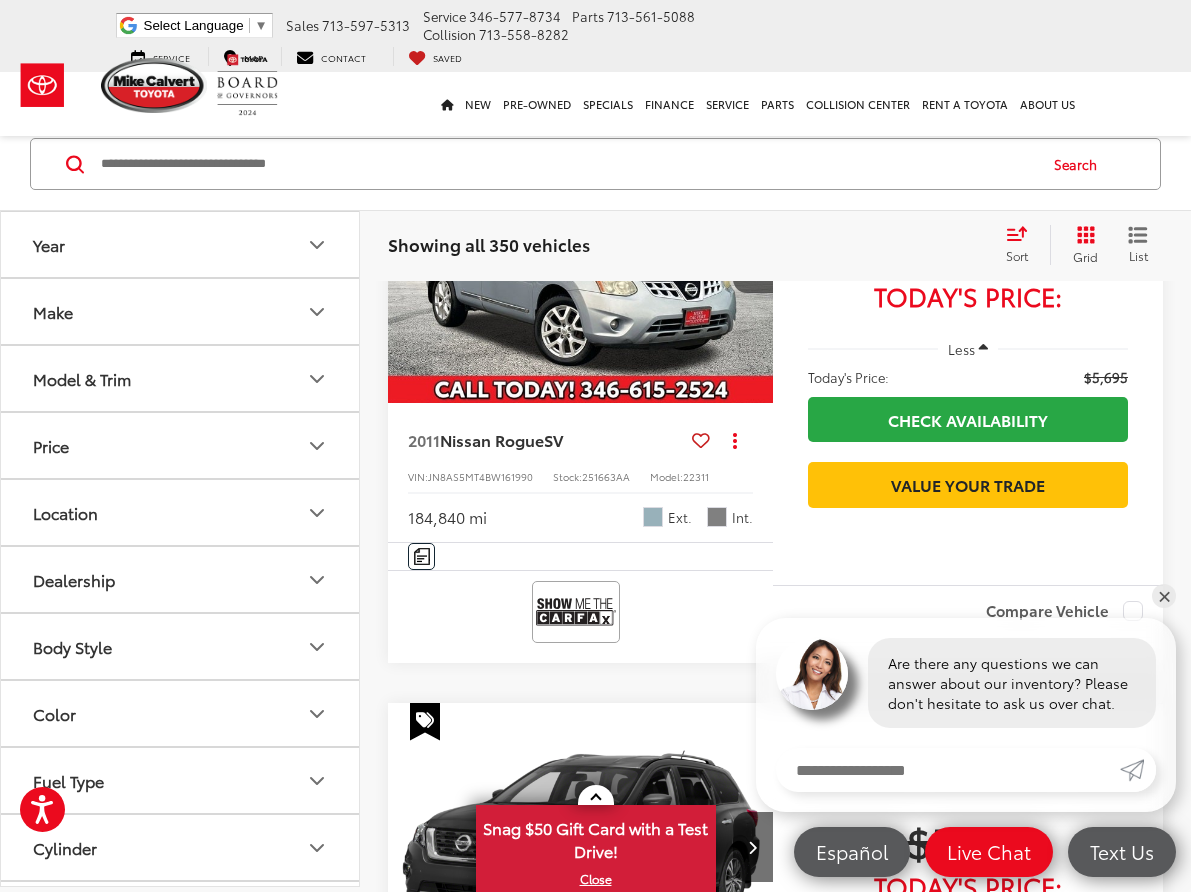 scroll, scrollTop: 100, scrollLeft: 0, axis: vertical 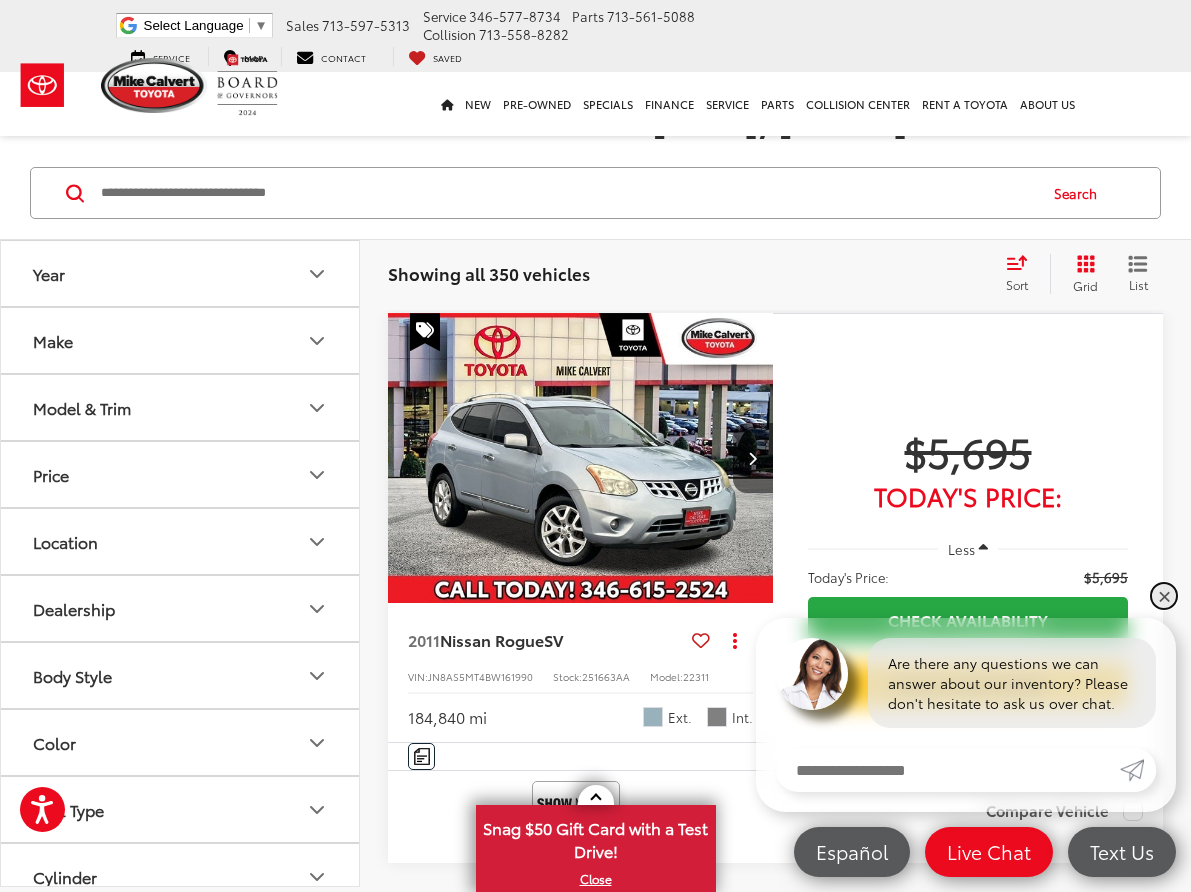 click on "✕" at bounding box center (1164, 596) 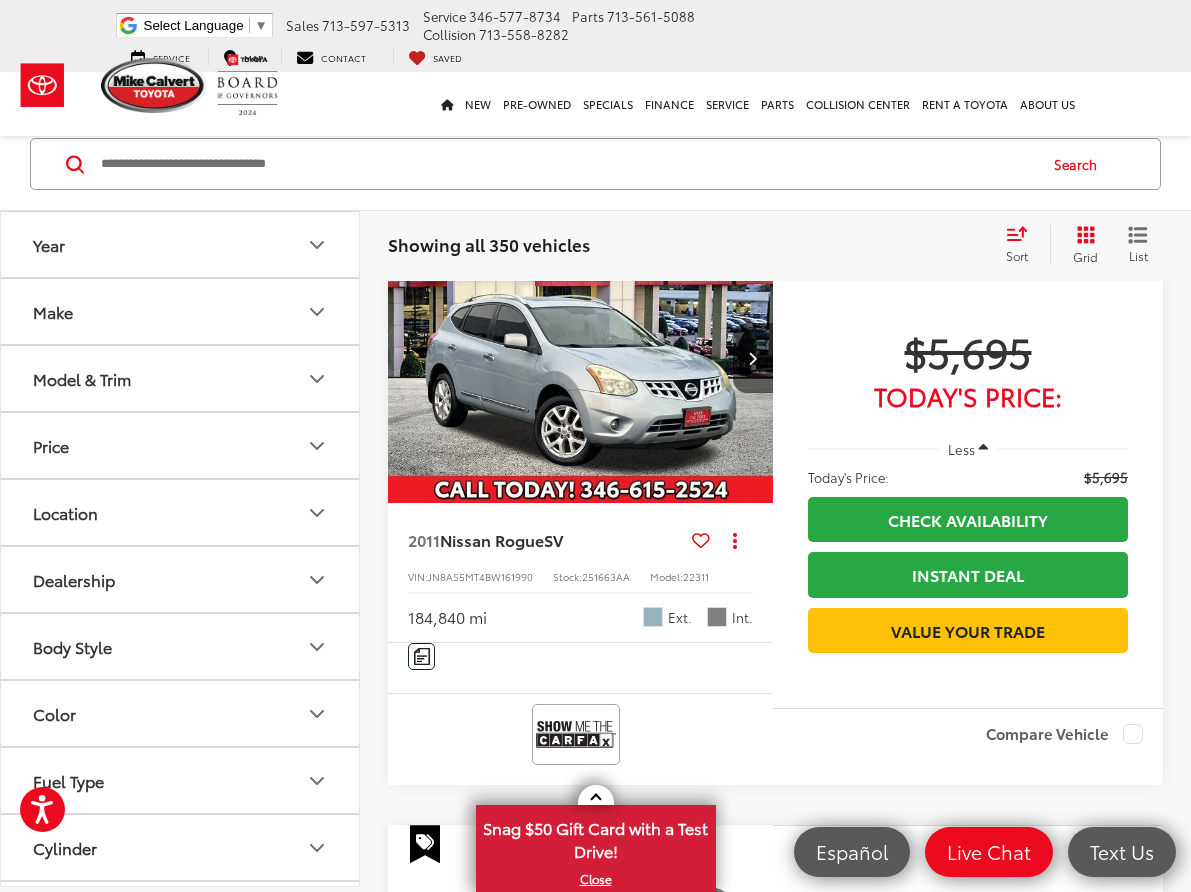 scroll, scrollTop: 100, scrollLeft: 0, axis: vertical 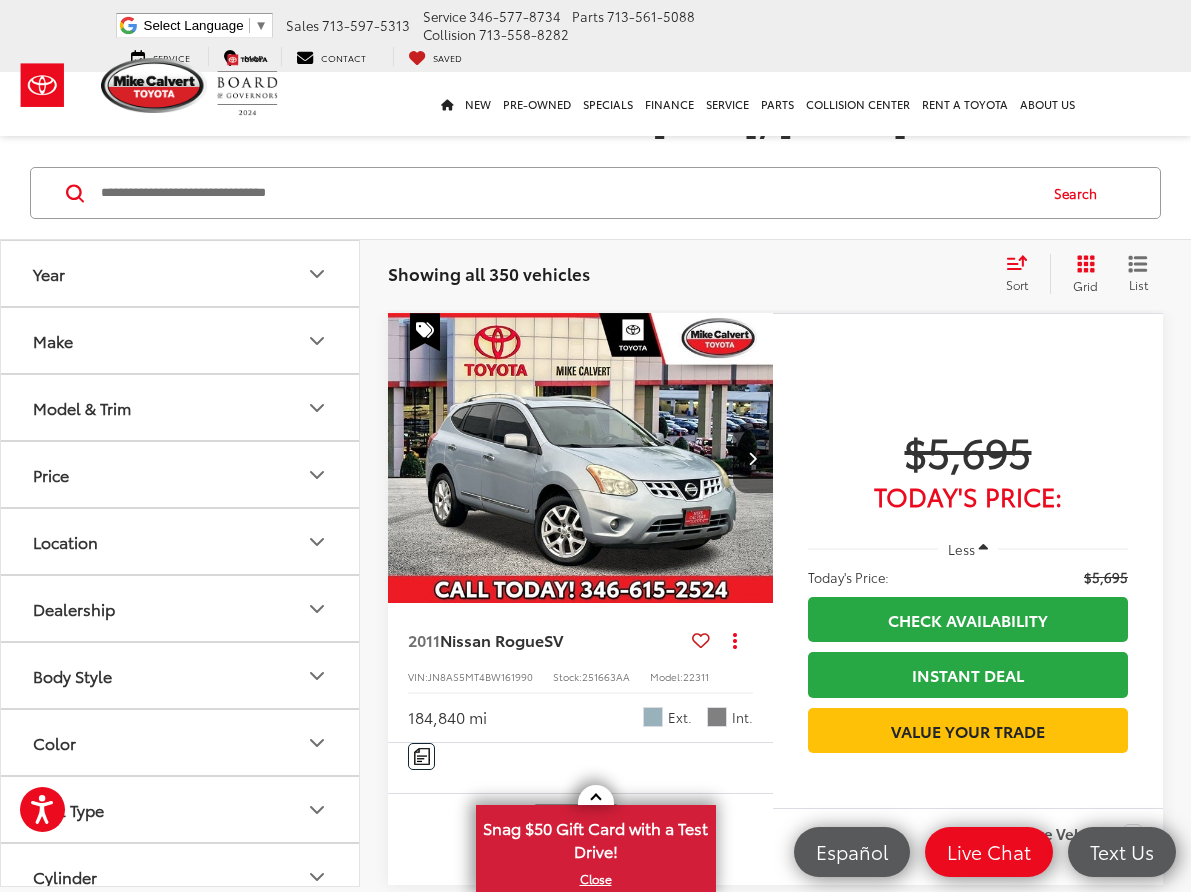 click at bounding box center [983, 548] 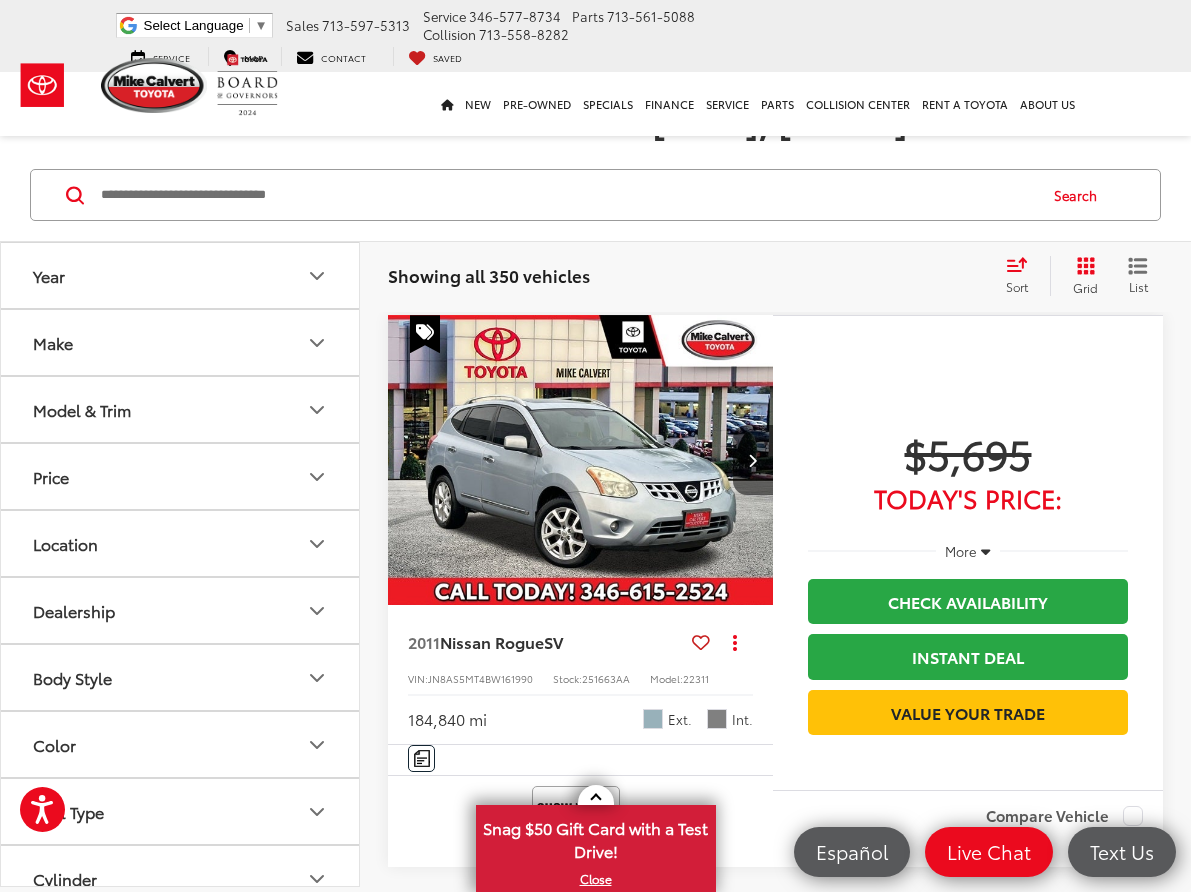 click on "More" at bounding box center [968, 551] 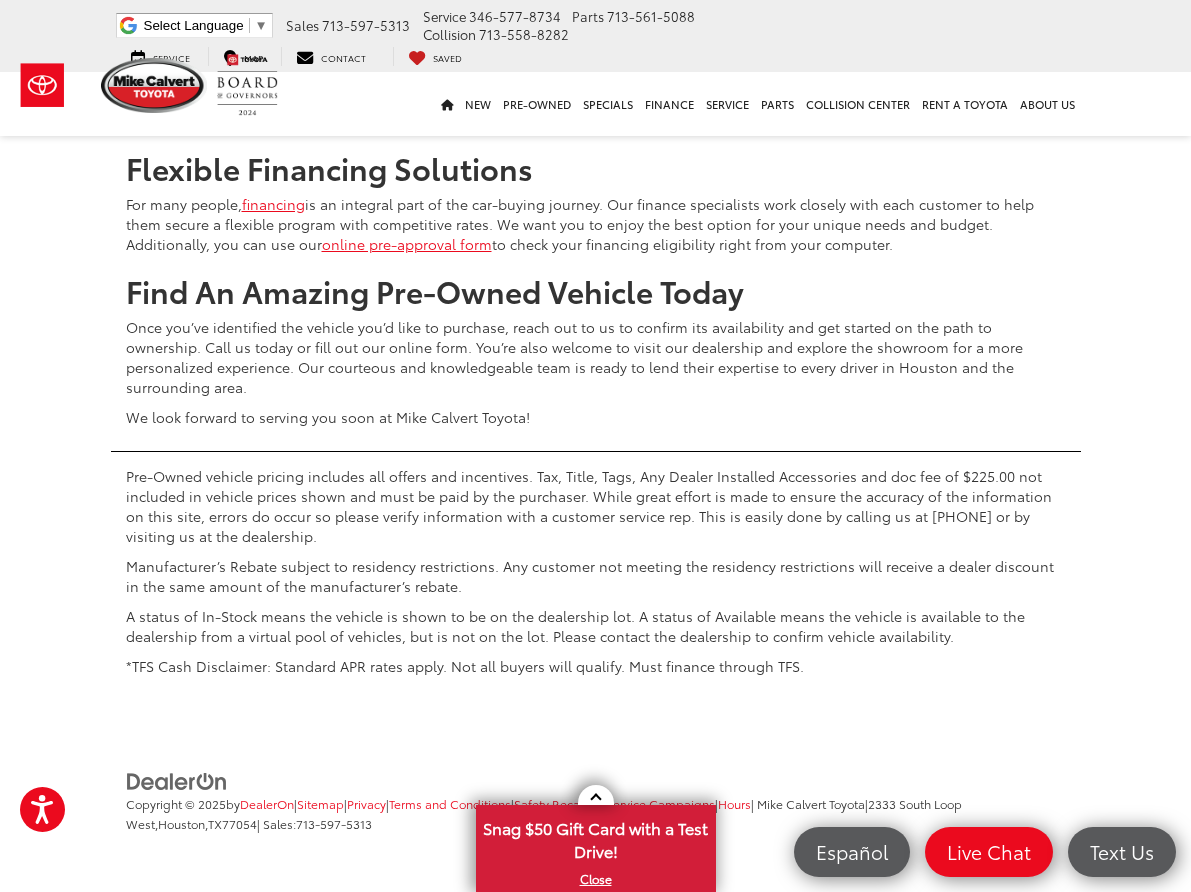 scroll, scrollTop: 7900, scrollLeft: 0, axis: vertical 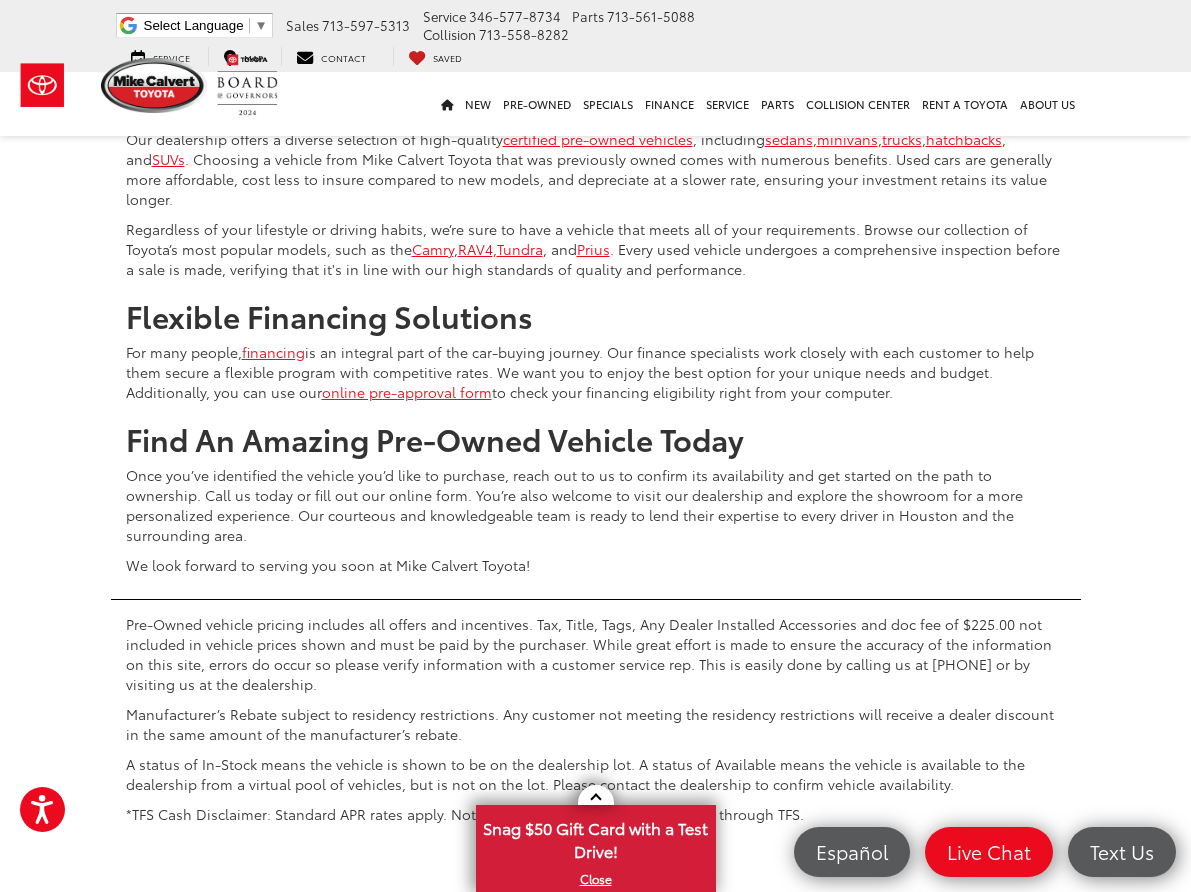 click on "4" at bounding box center (865, -83) 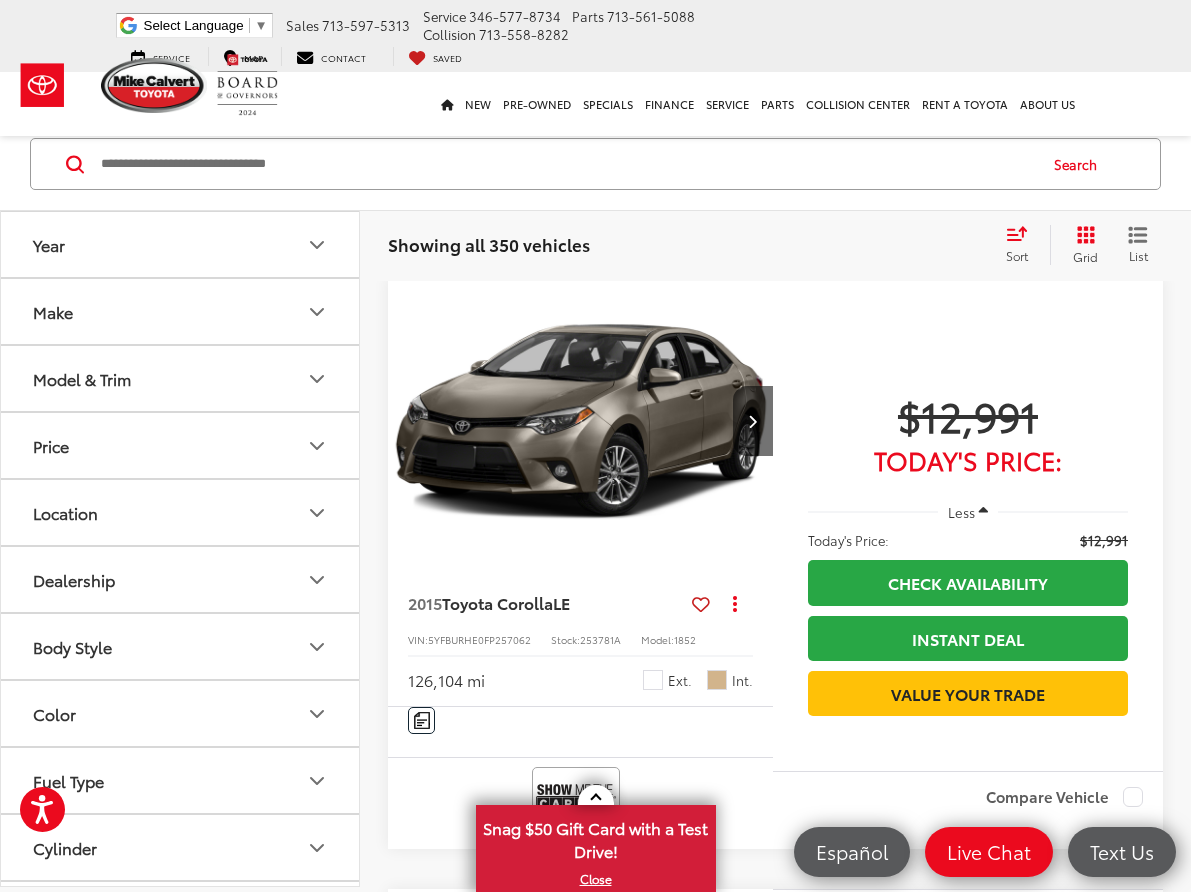 scroll, scrollTop: 1362, scrollLeft: 0, axis: vertical 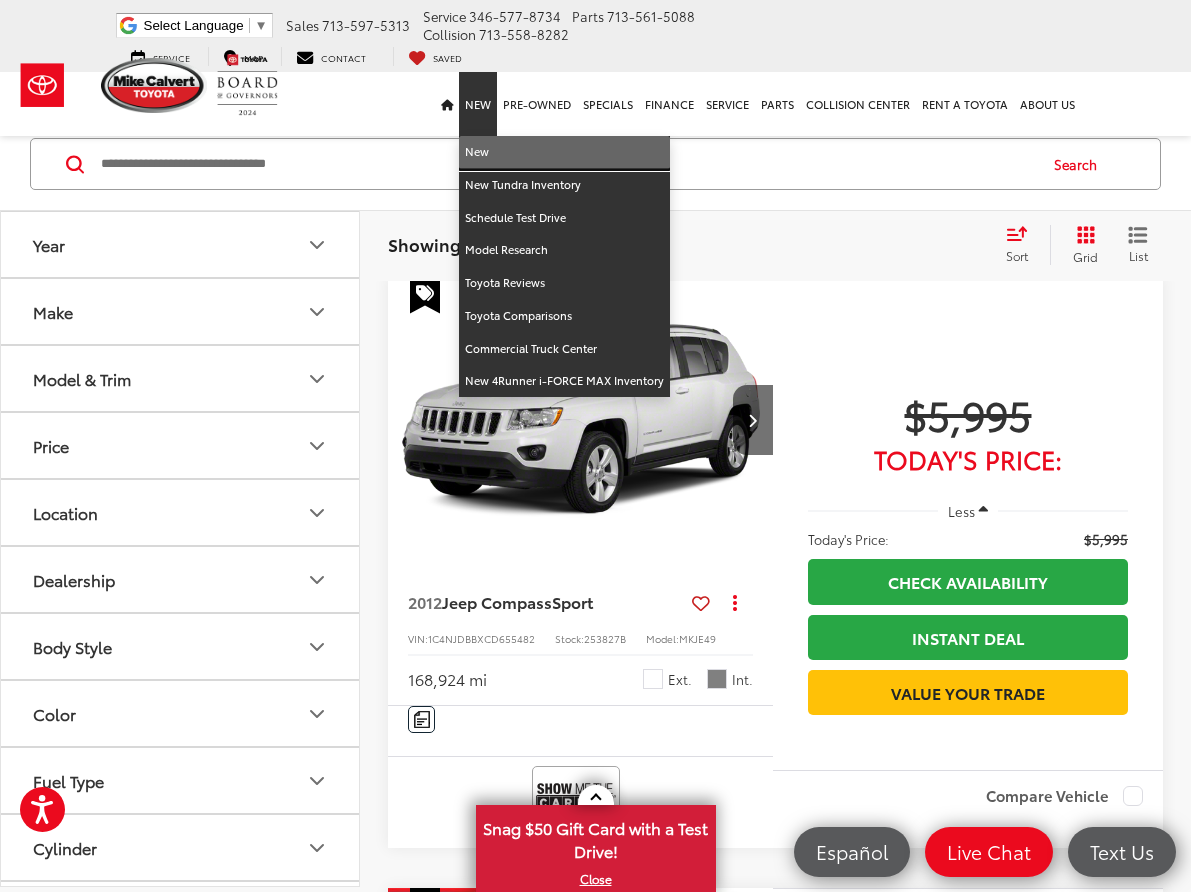 click on "New" at bounding box center [564, 152] 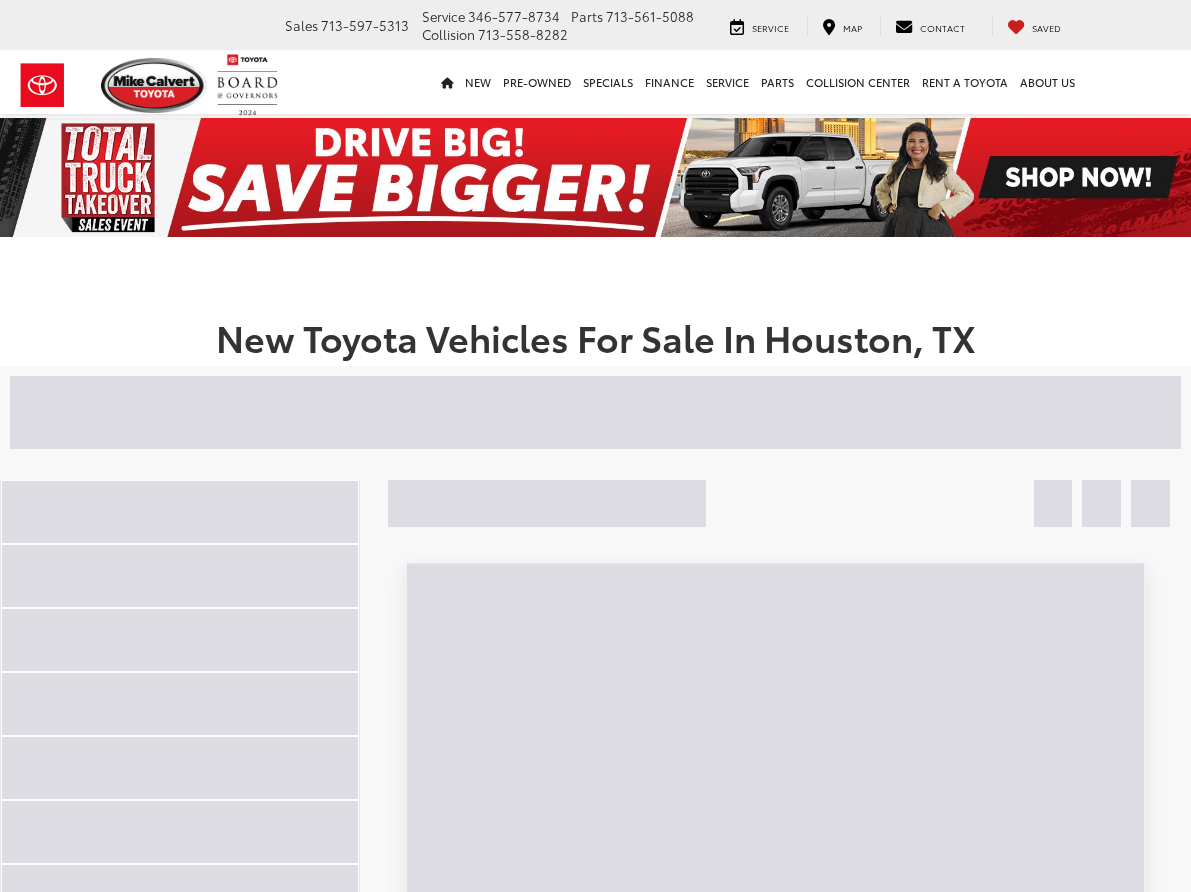 scroll, scrollTop: 0, scrollLeft: 0, axis: both 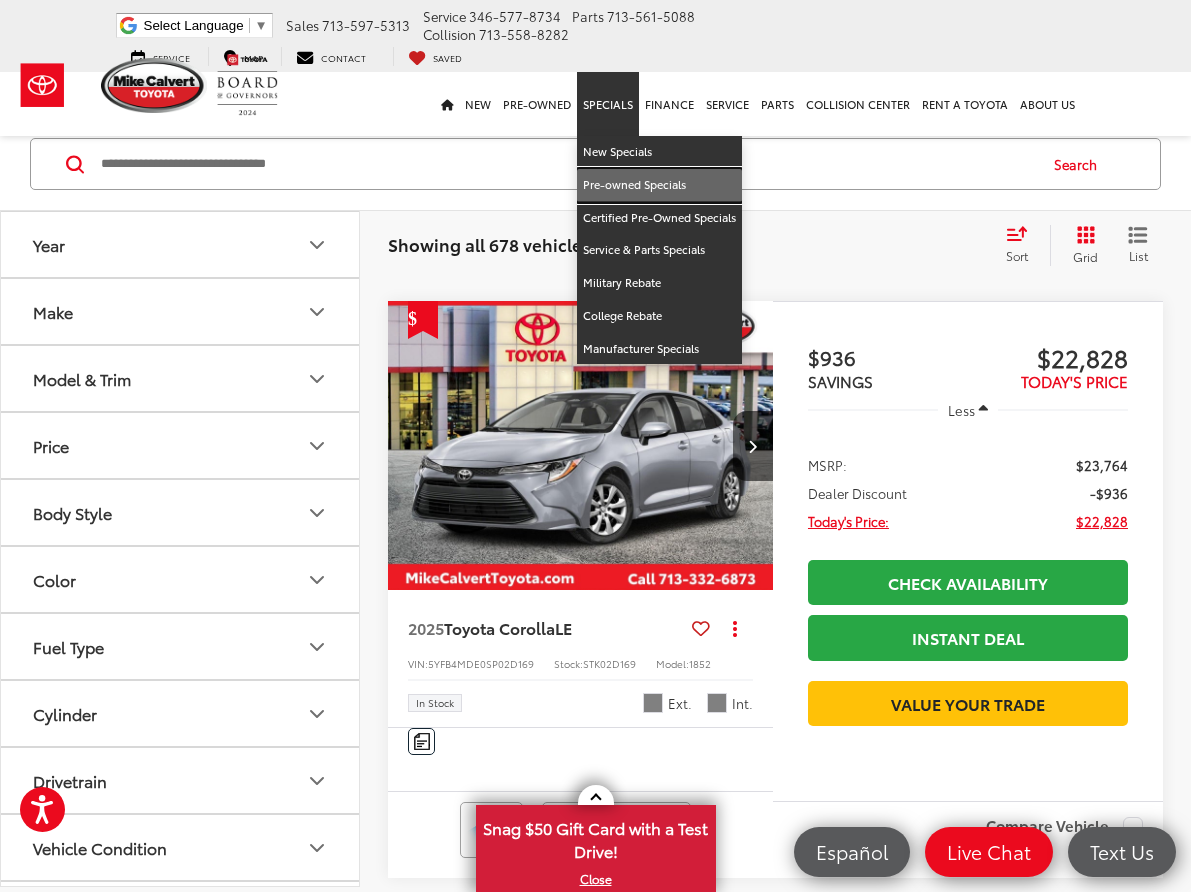 click on "Pre-owned Specials" at bounding box center (659, 185) 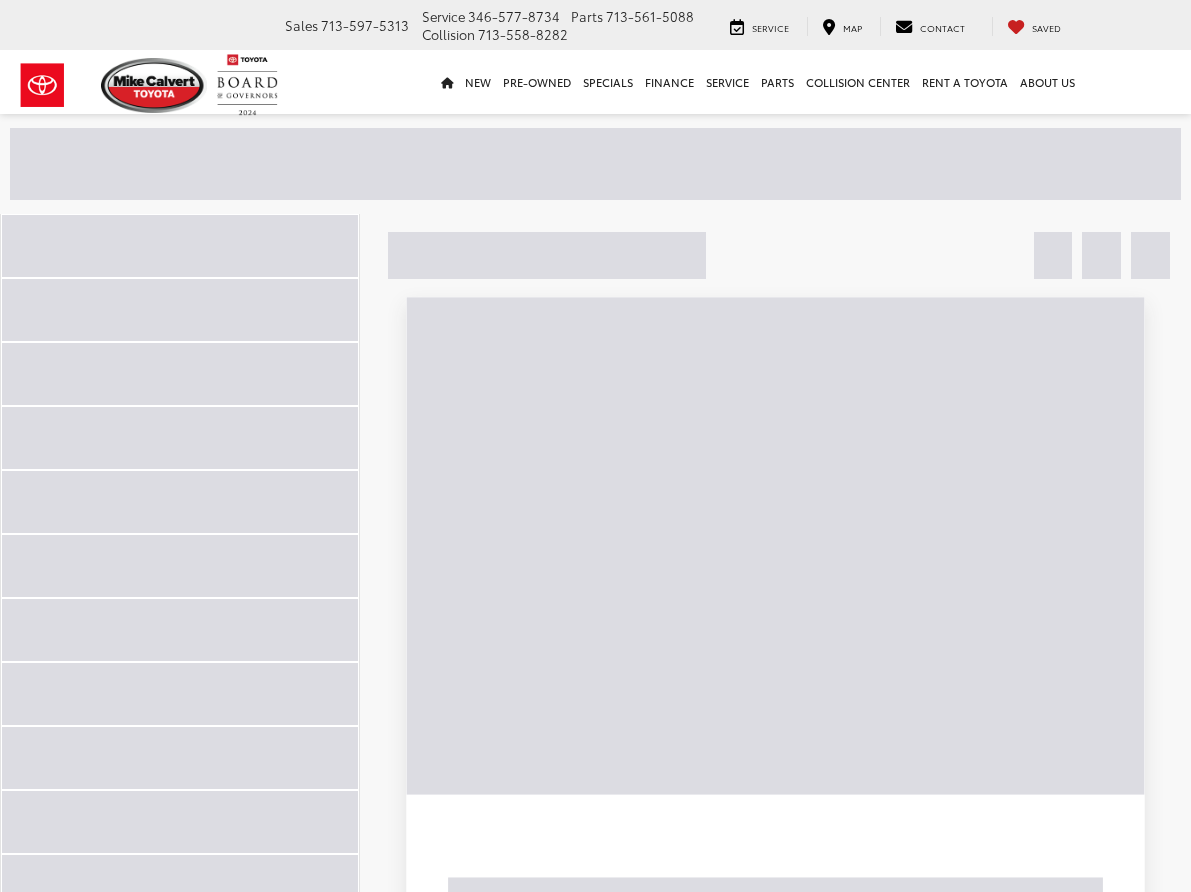 scroll, scrollTop: 0, scrollLeft: 0, axis: both 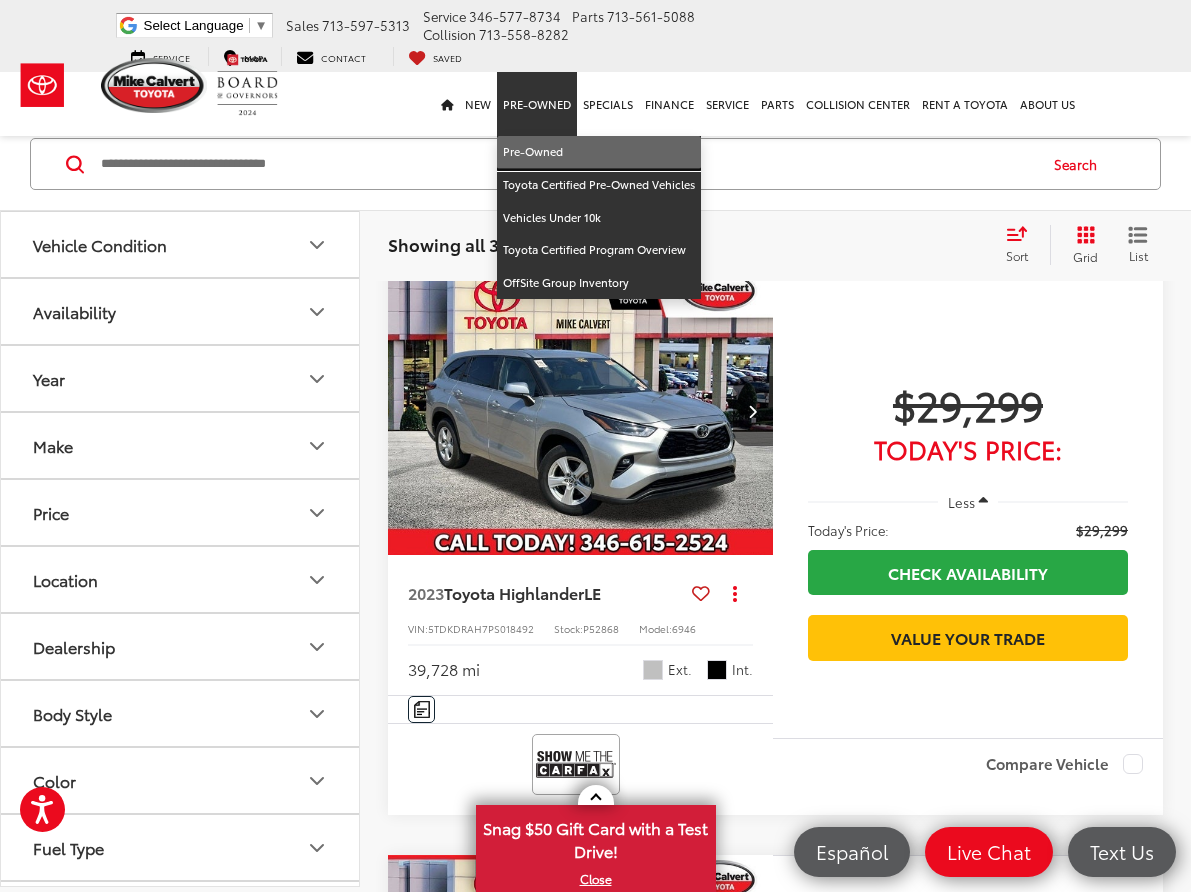 click on "Pre-Owned" at bounding box center [599, 152] 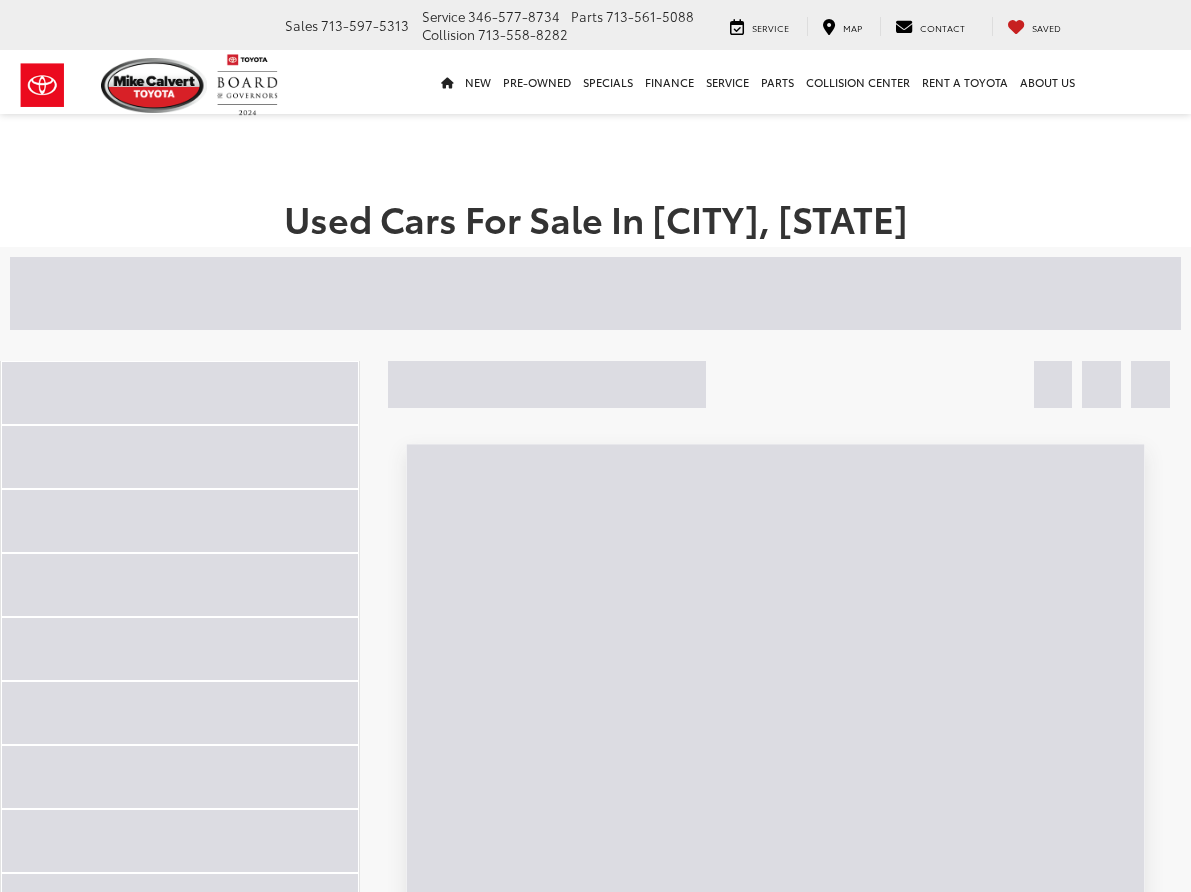 scroll, scrollTop: 0, scrollLeft: 0, axis: both 